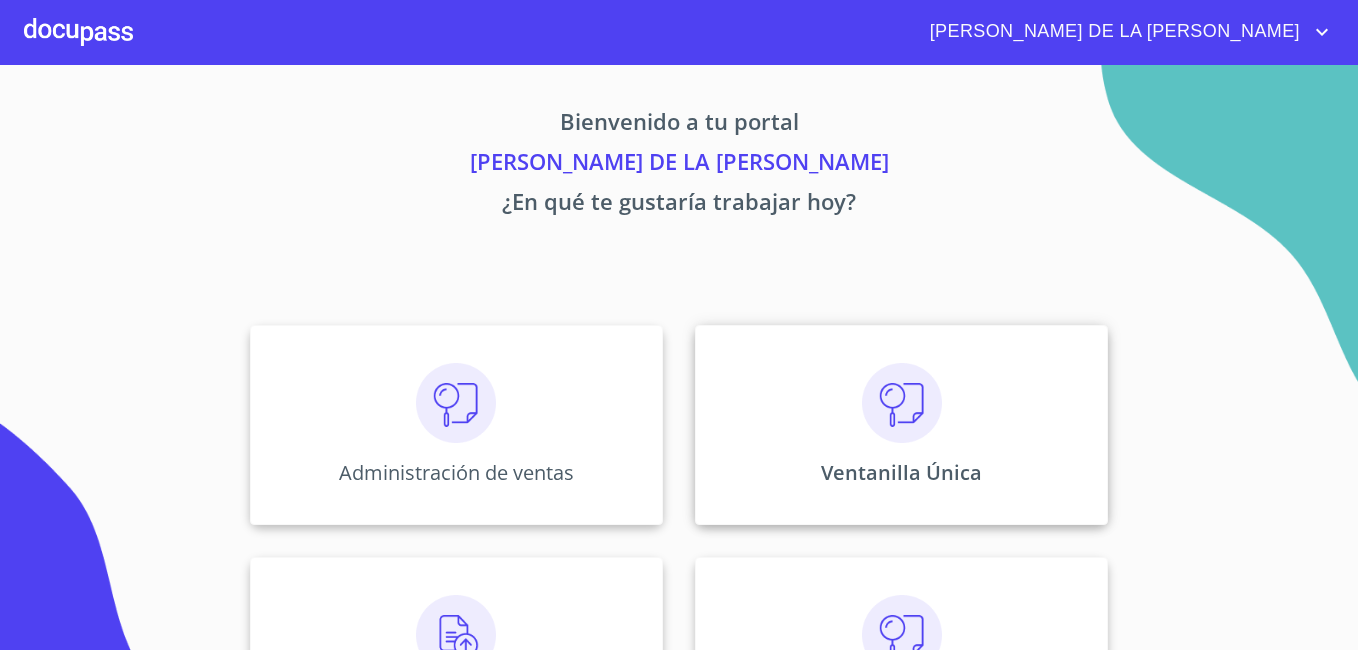 scroll, scrollTop: 0, scrollLeft: 0, axis: both 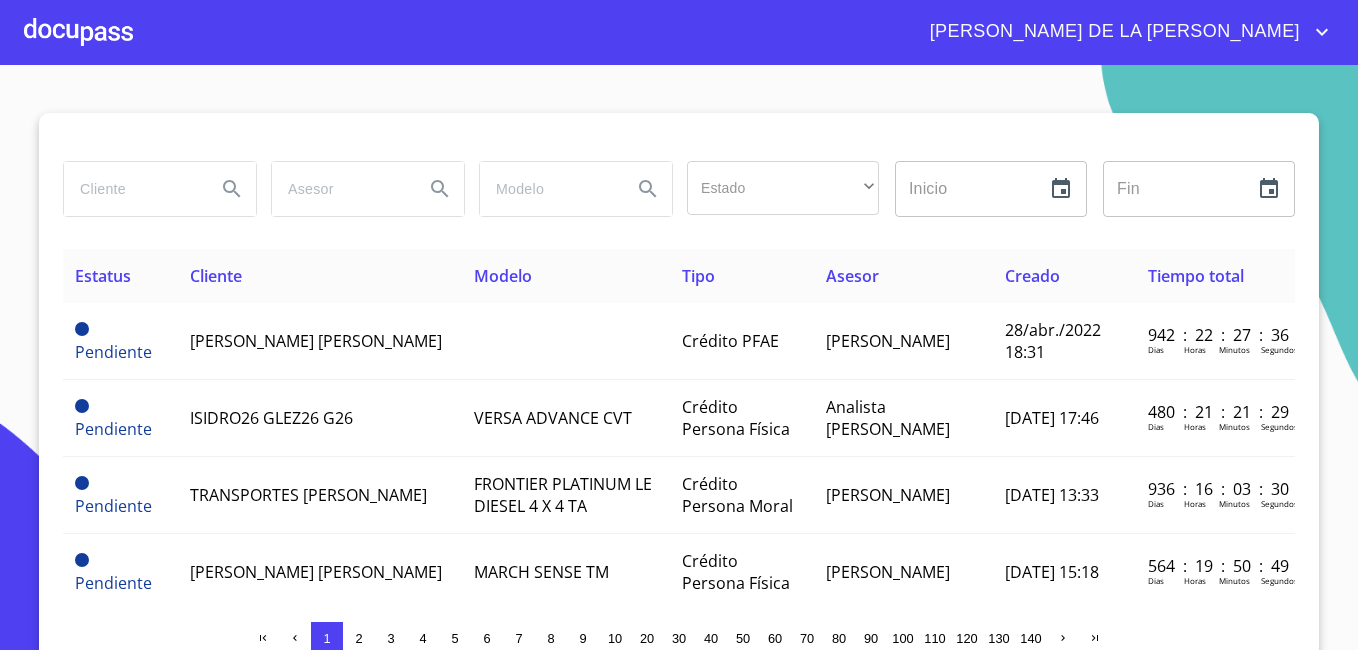 click at bounding box center [132, 189] 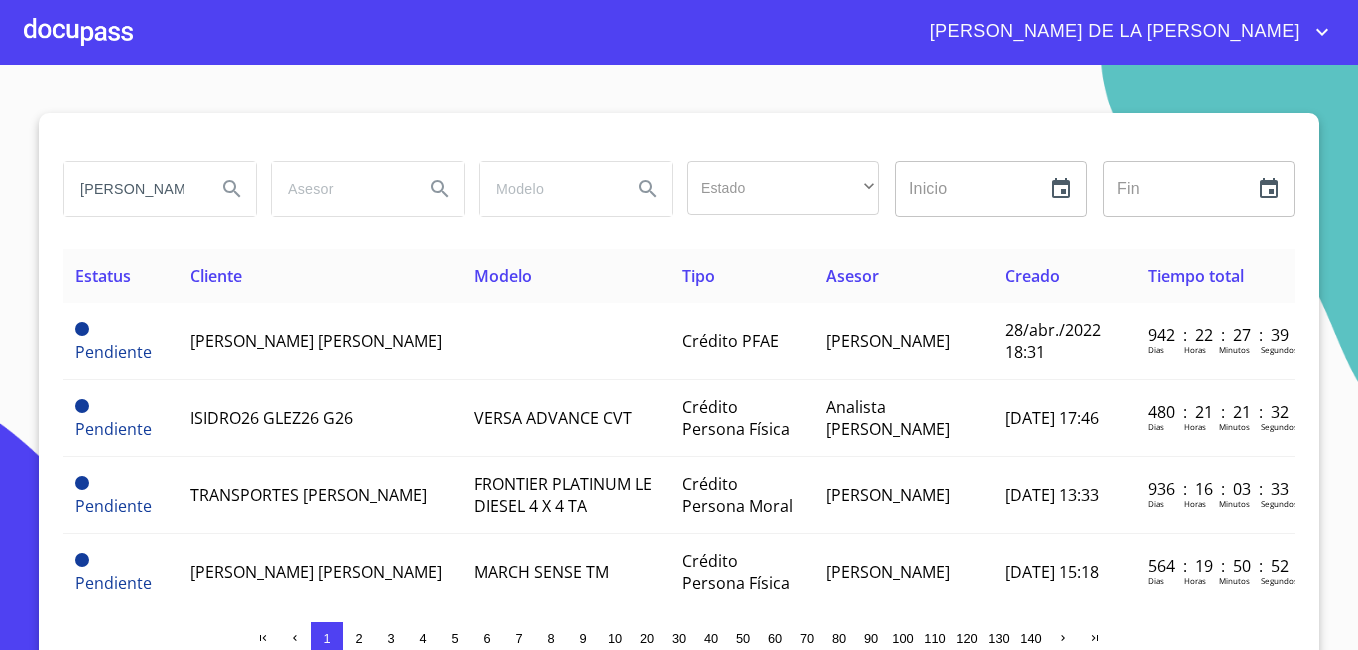 scroll, scrollTop: 0, scrollLeft: 3, axis: horizontal 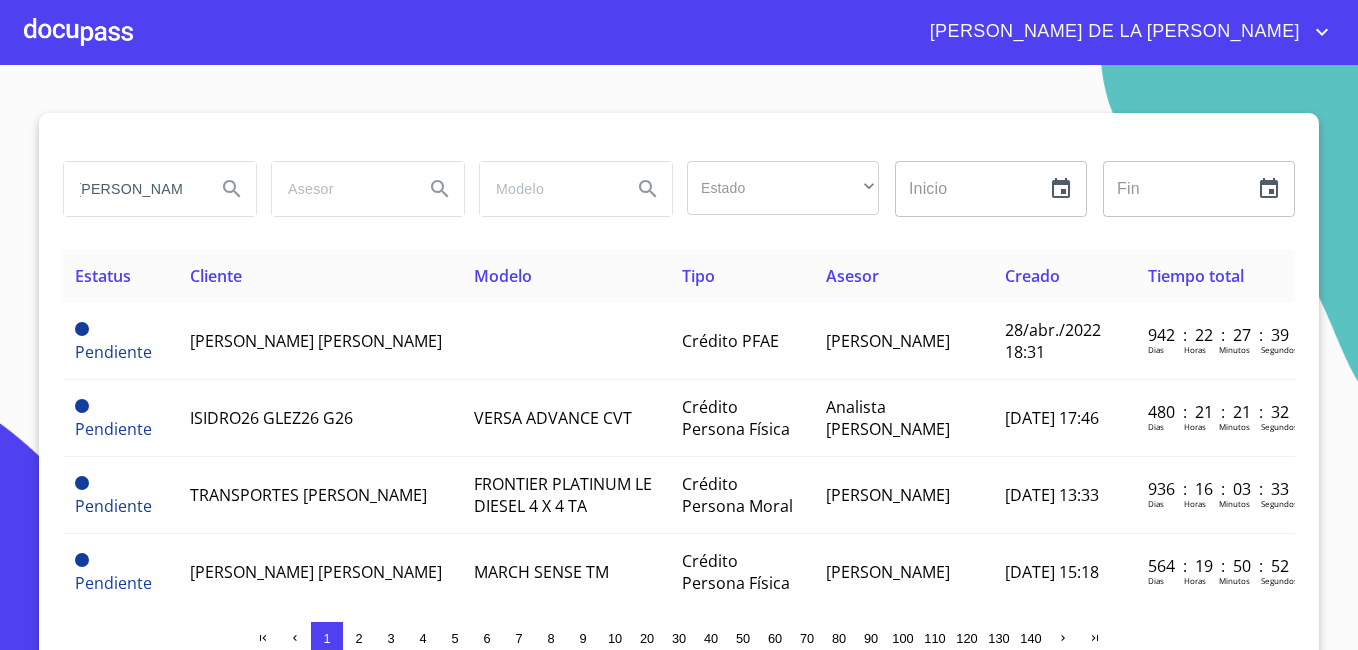 type on "[PERSON_NAME]" 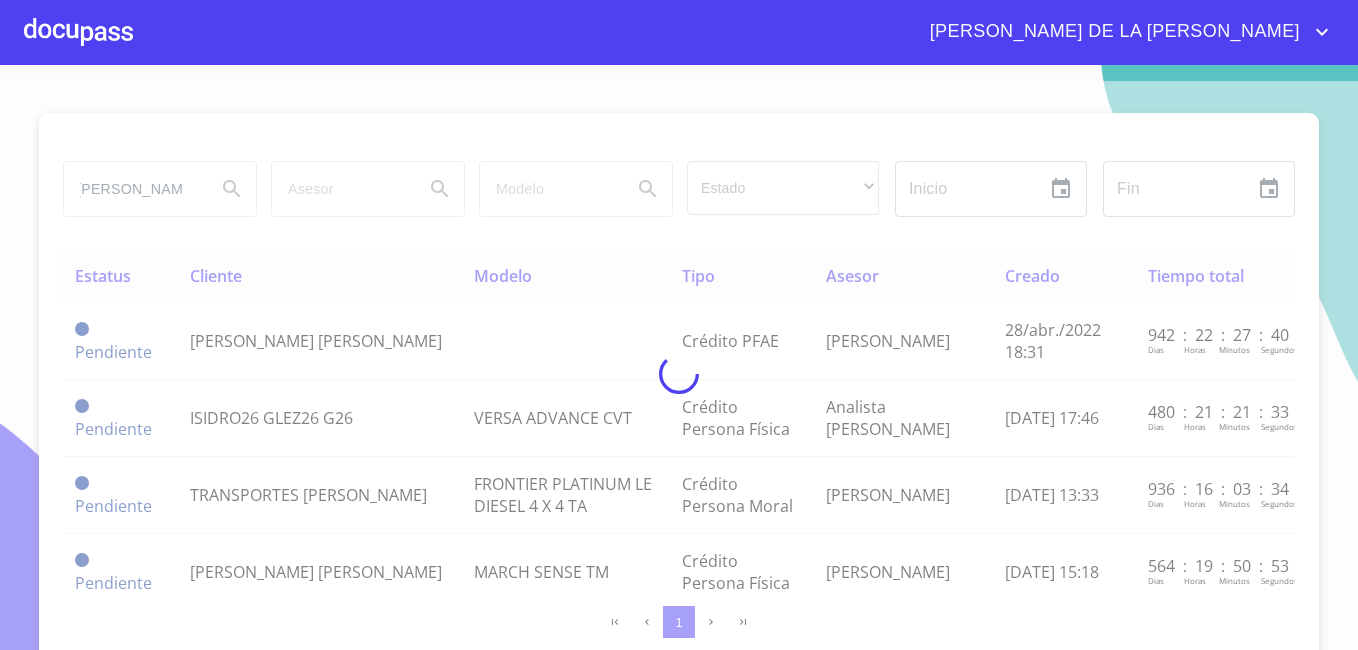 scroll, scrollTop: 0, scrollLeft: 0, axis: both 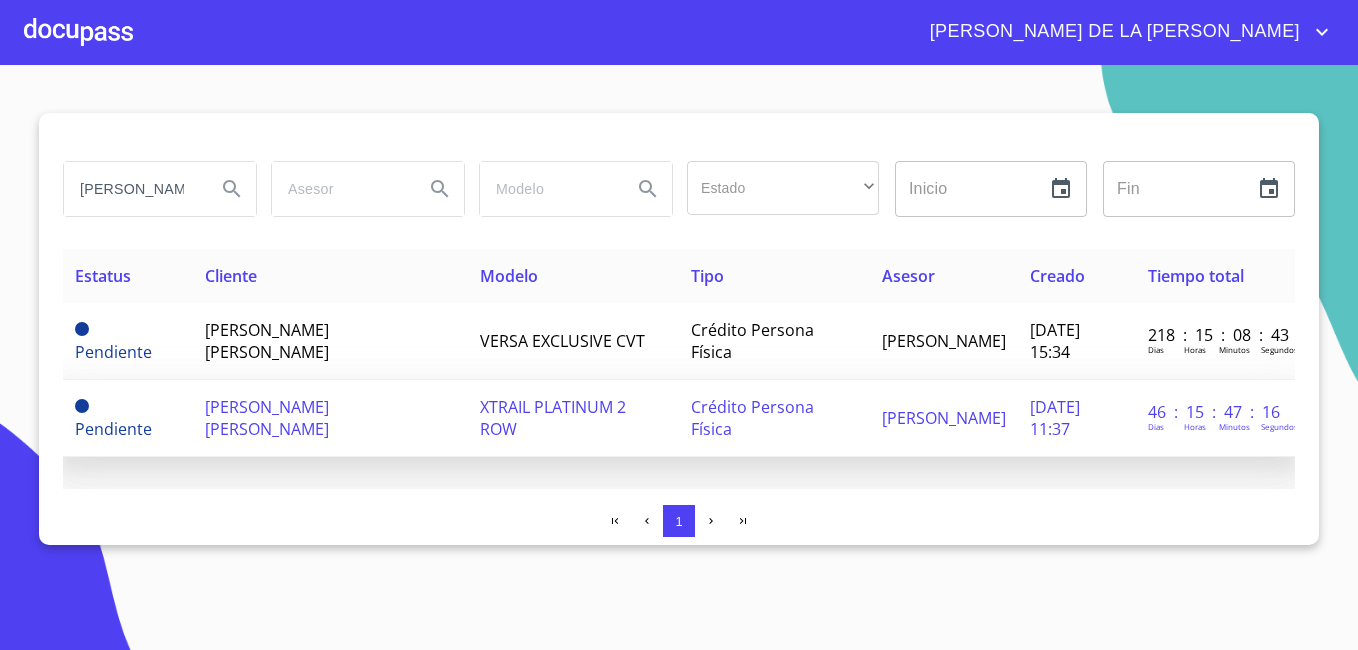 click on "[PERSON_NAME] [PERSON_NAME]" at bounding box center [267, 418] 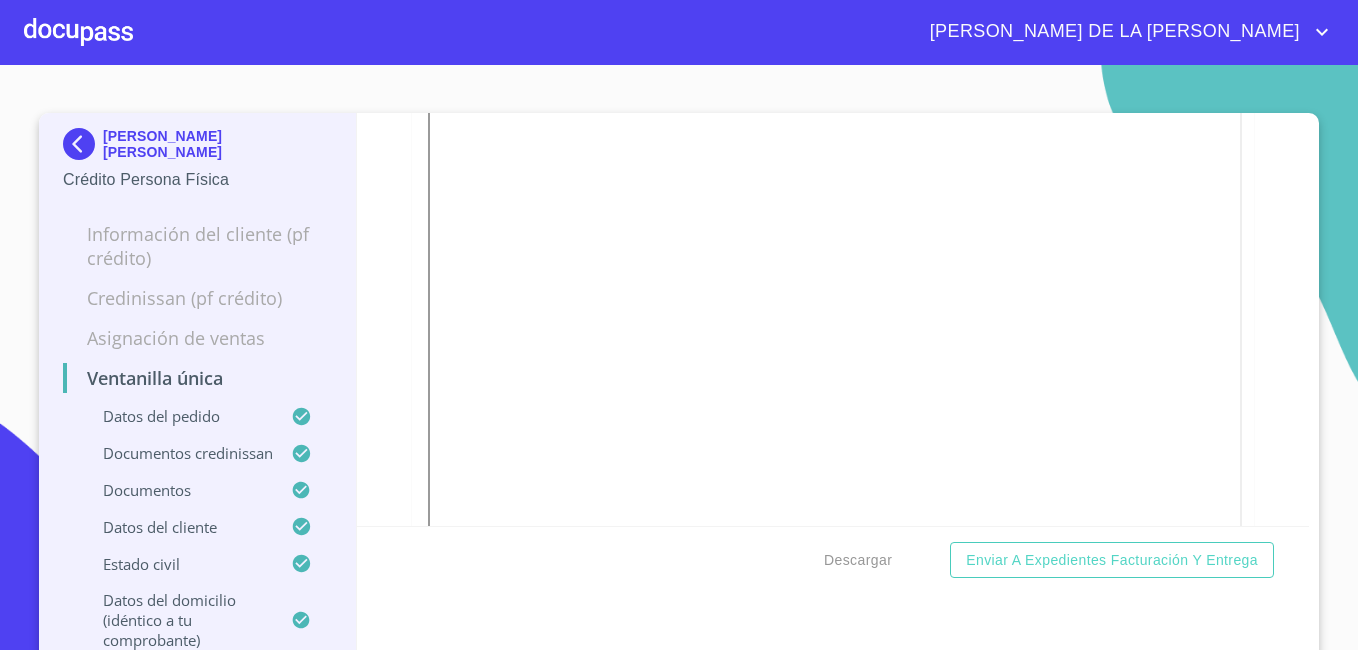 scroll, scrollTop: 2597, scrollLeft: 0, axis: vertical 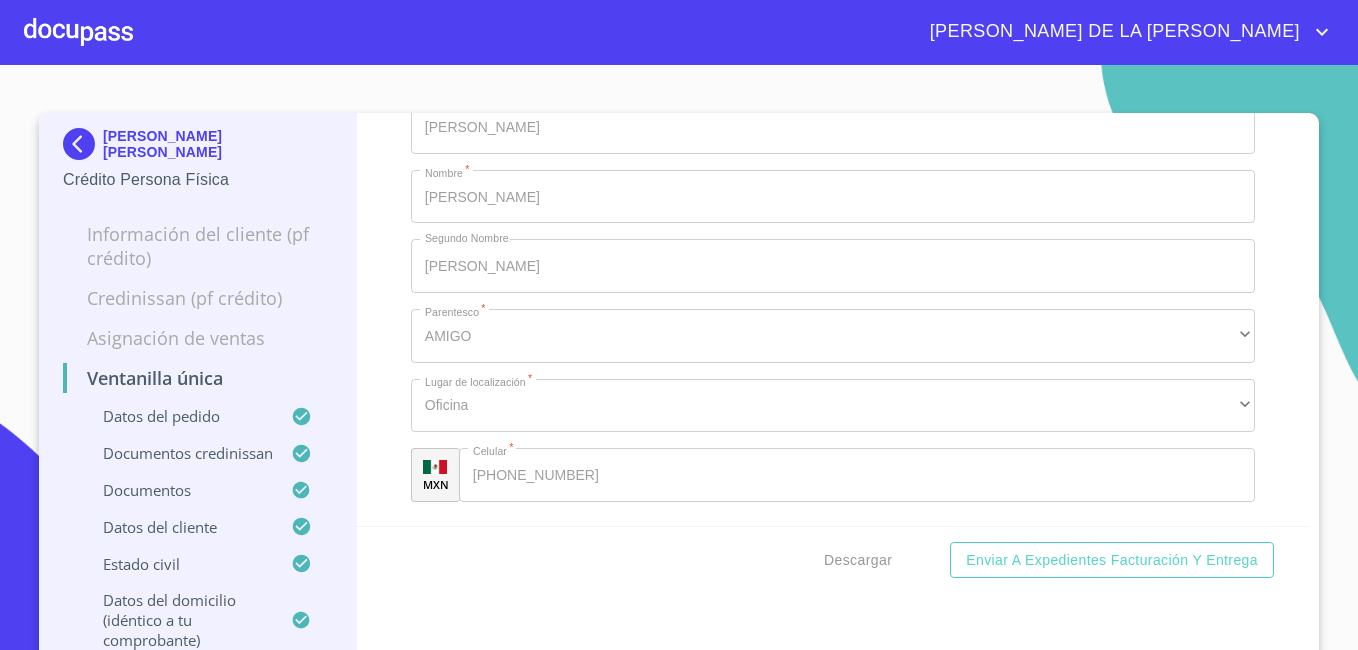 click at bounding box center [83, 144] 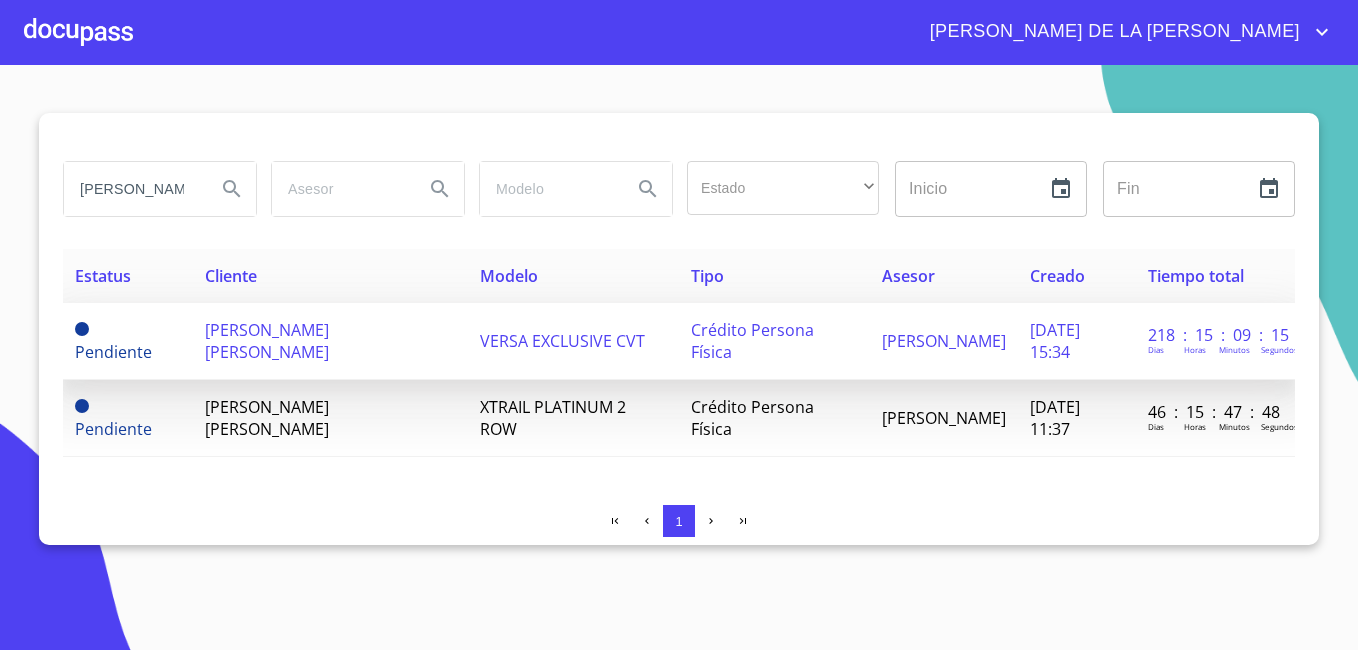click on "[PERSON_NAME] [PERSON_NAME]" at bounding box center (267, 341) 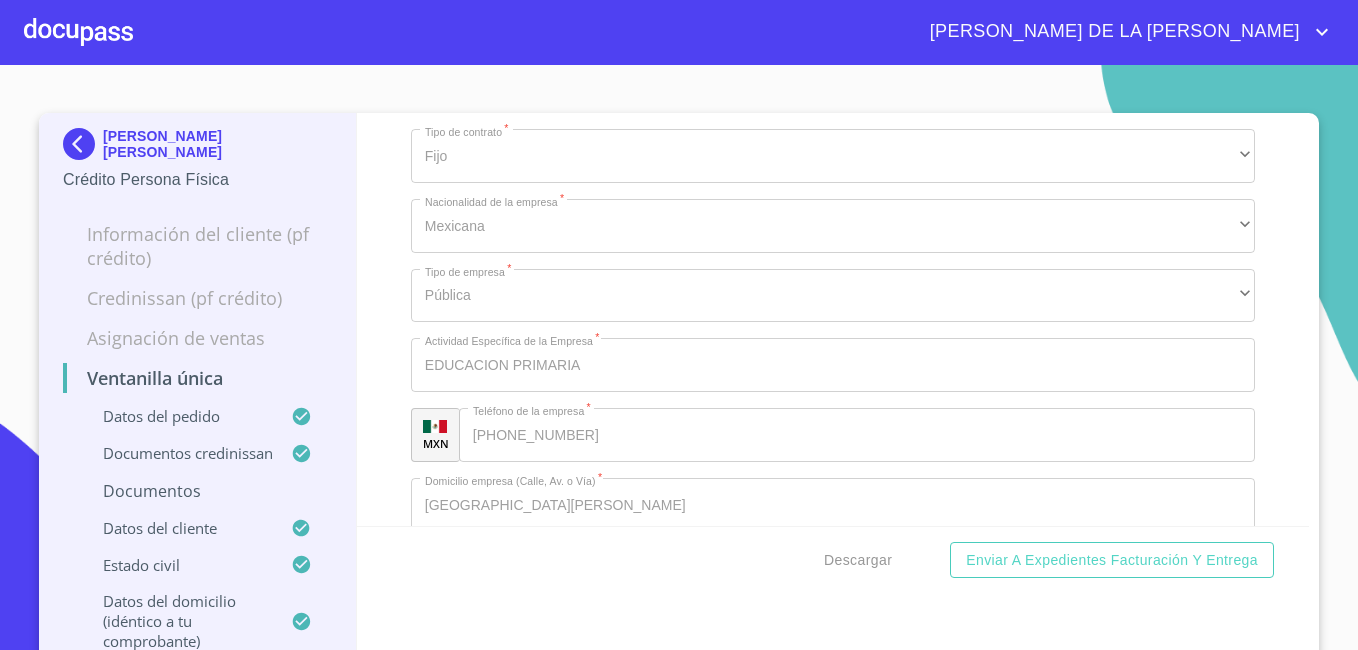 scroll, scrollTop: 7343, scrollLeft: 0, axis: vertical 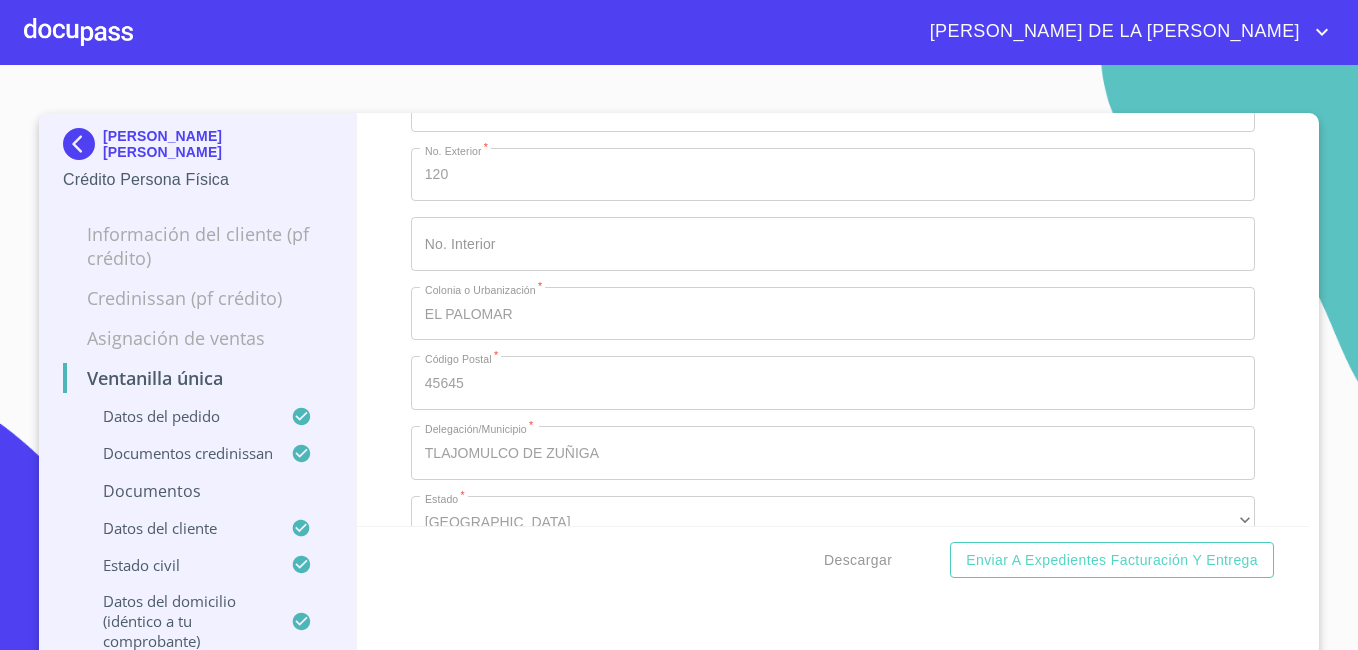 click at bounding box center (83, 144) 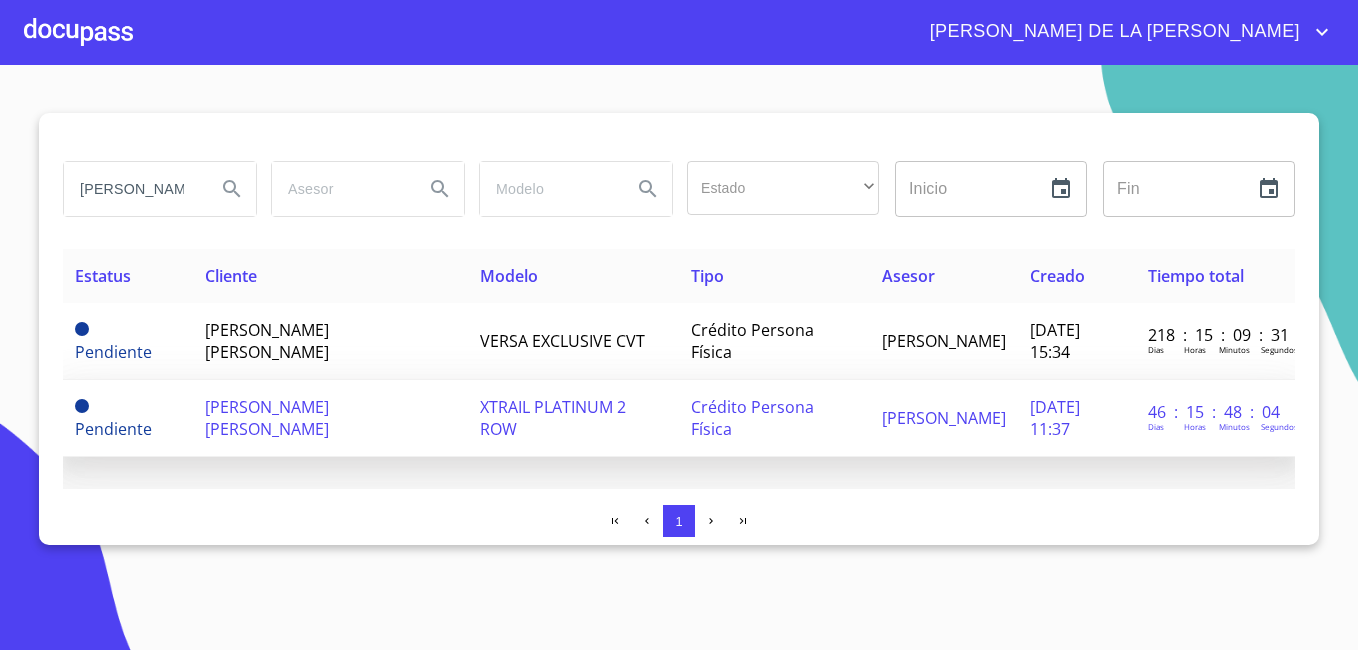 click on "[PERSON_NAME] [PERSON_NAME]" at bounding box center (267, 418) 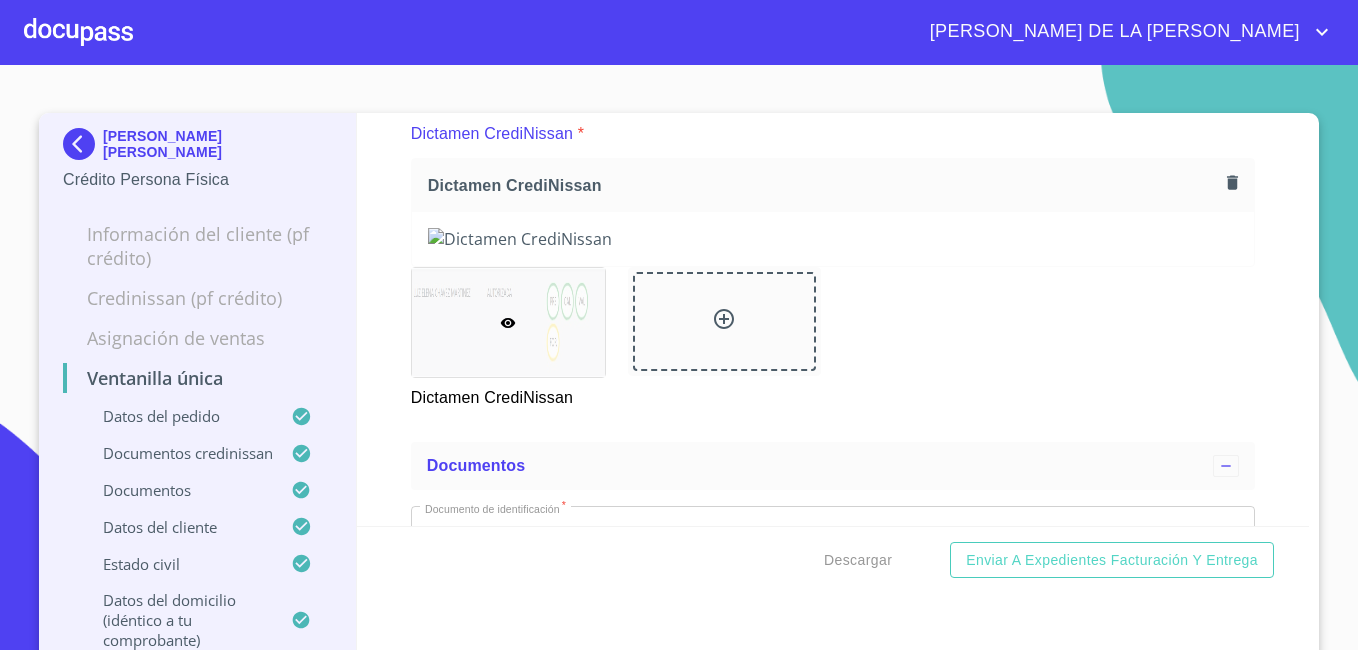 scroll, scrollTop: 700, scrollLeft: 0, axis: vertical 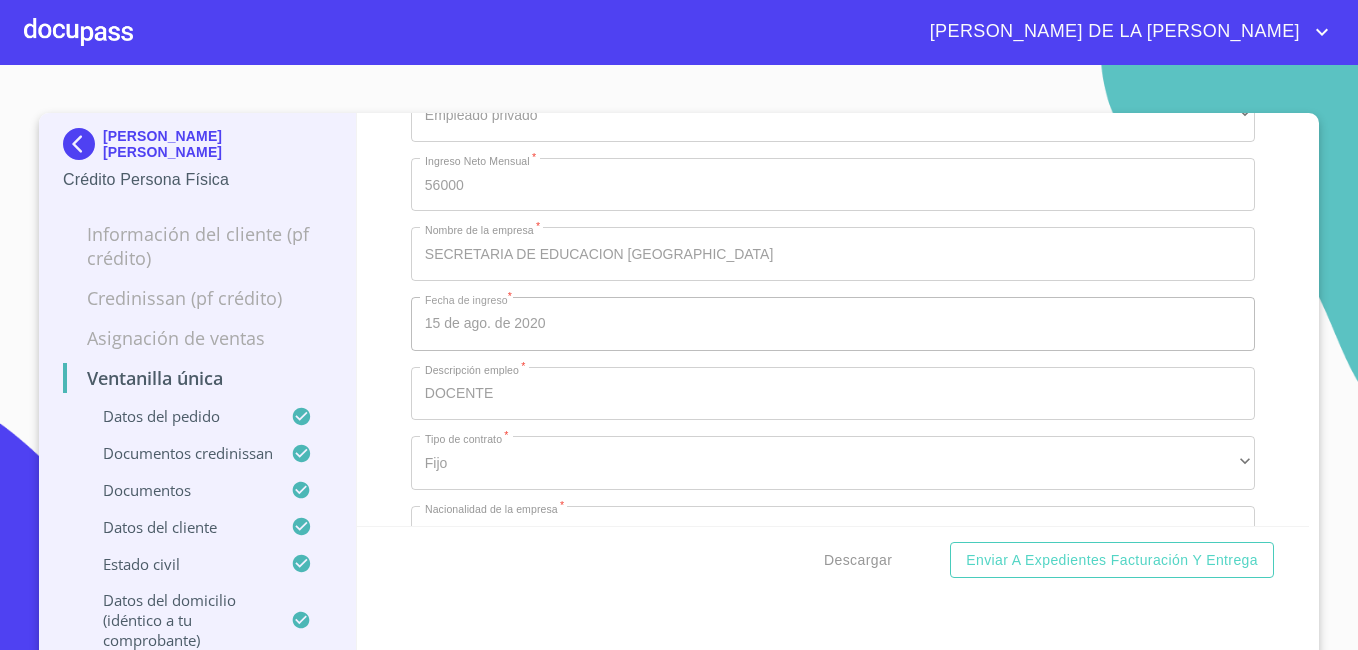 click at bounding box center [83, 144] 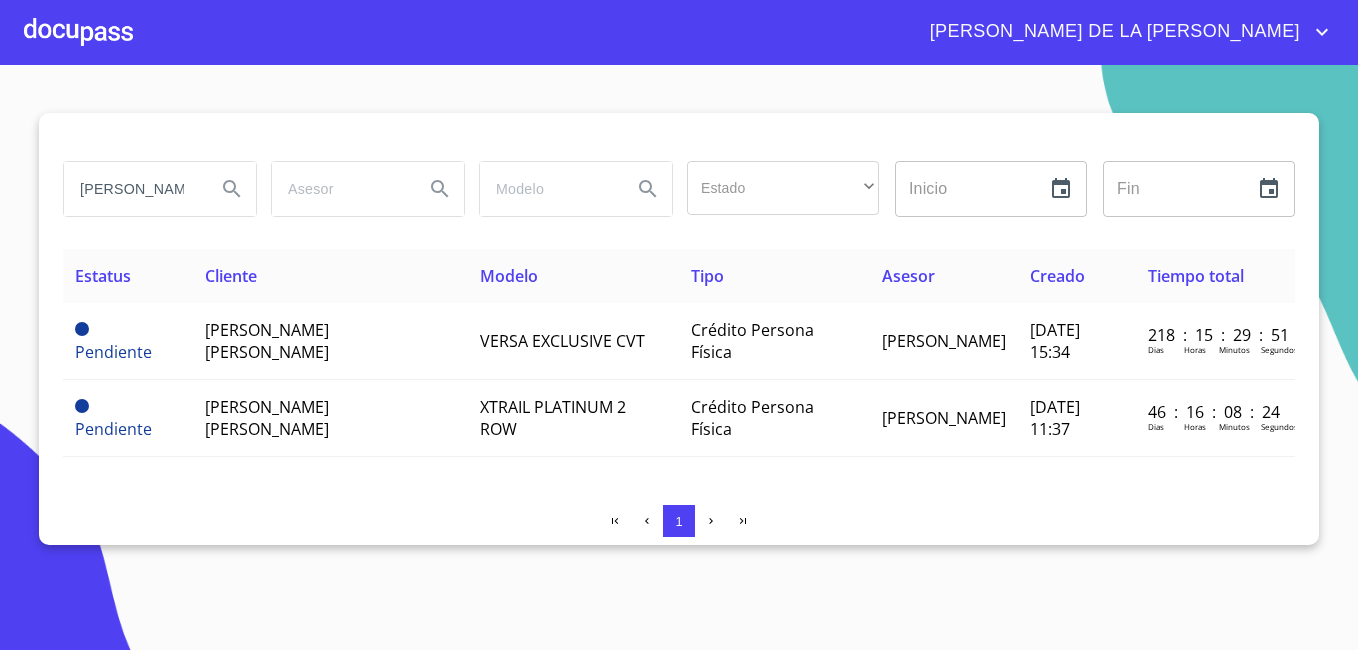 scroll, scrollTop: 0, scrollLeft: 0, axis: both 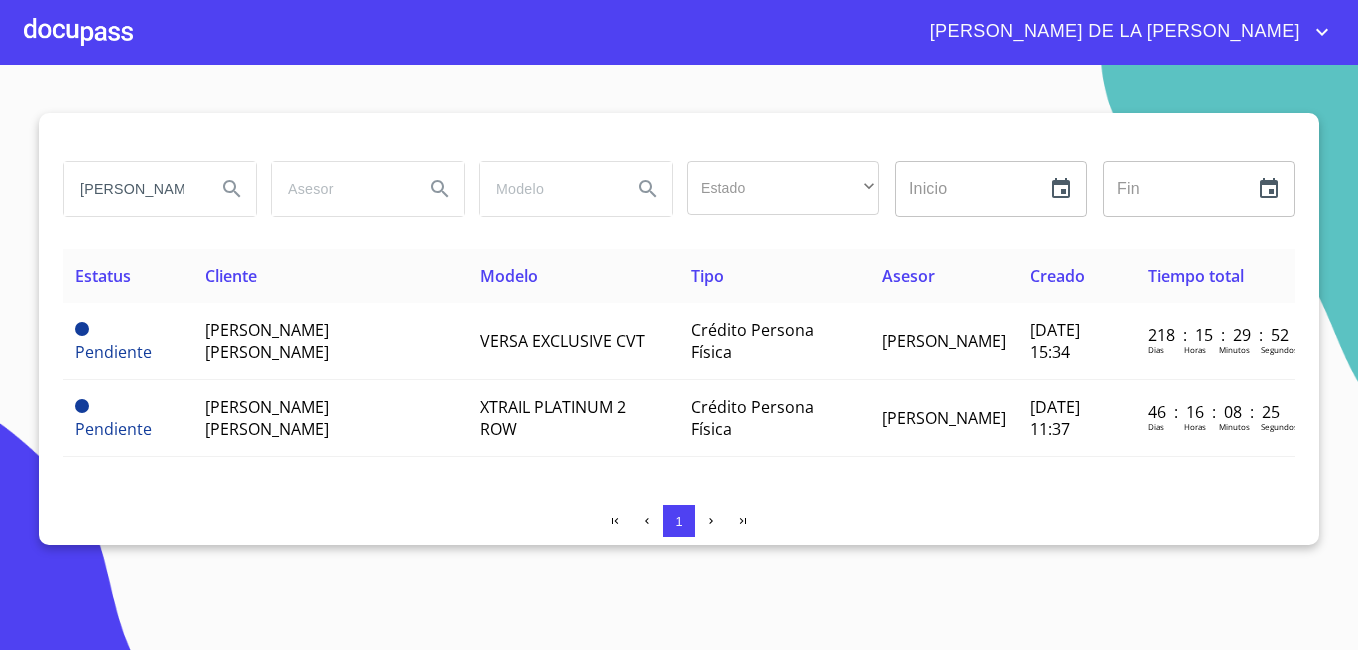type on "z" 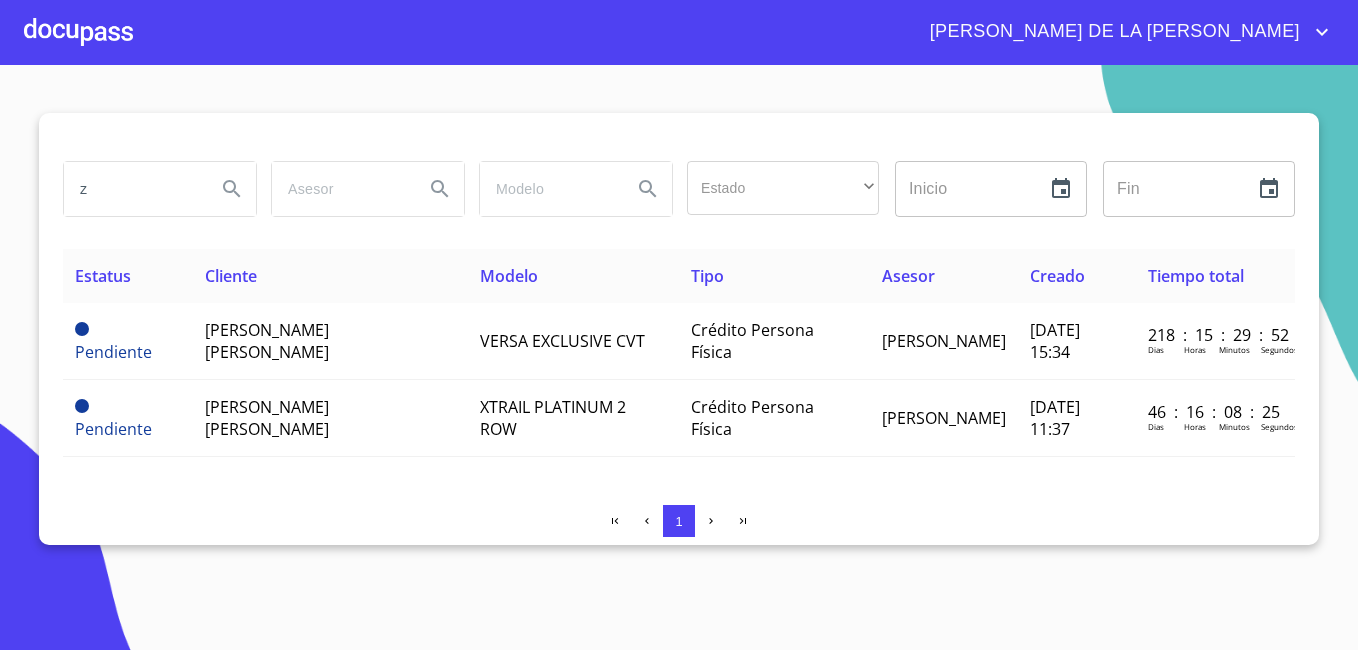 drag, startPoint x: 153, startPoint y: 191, endPoint x: -4, endPoint y: 159, distance: 160.22797 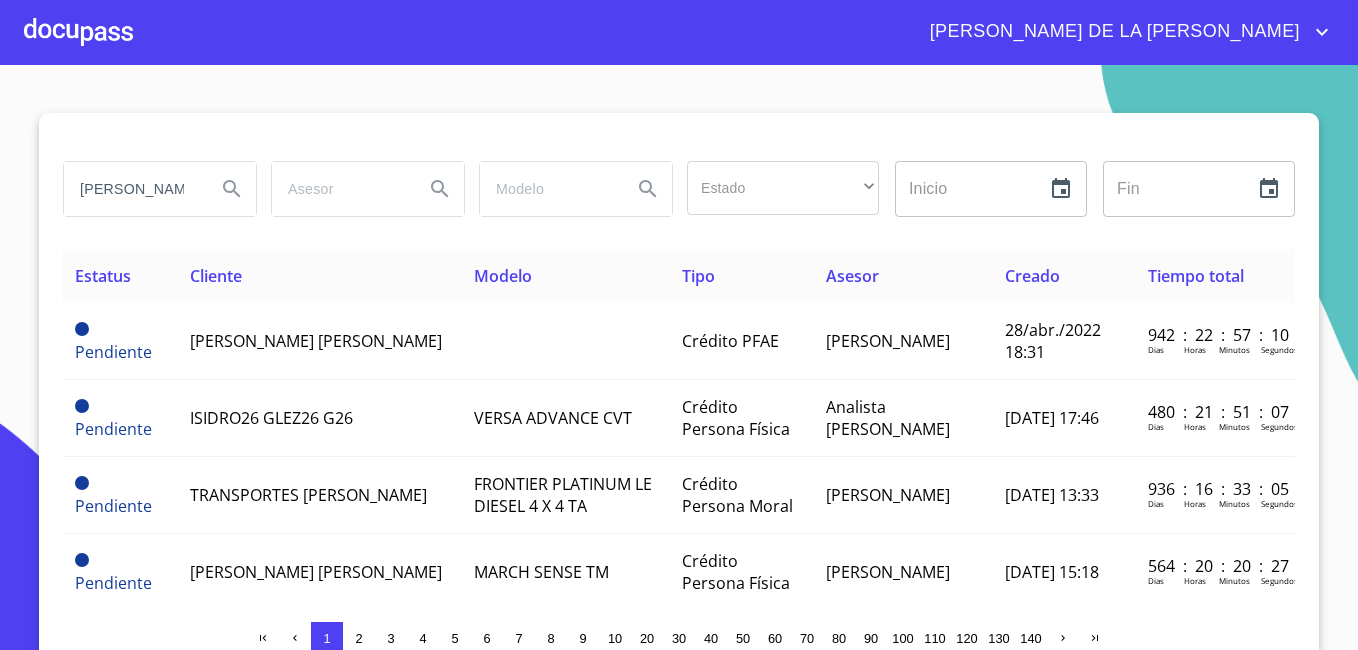 type on "[PERSON_NAME]" 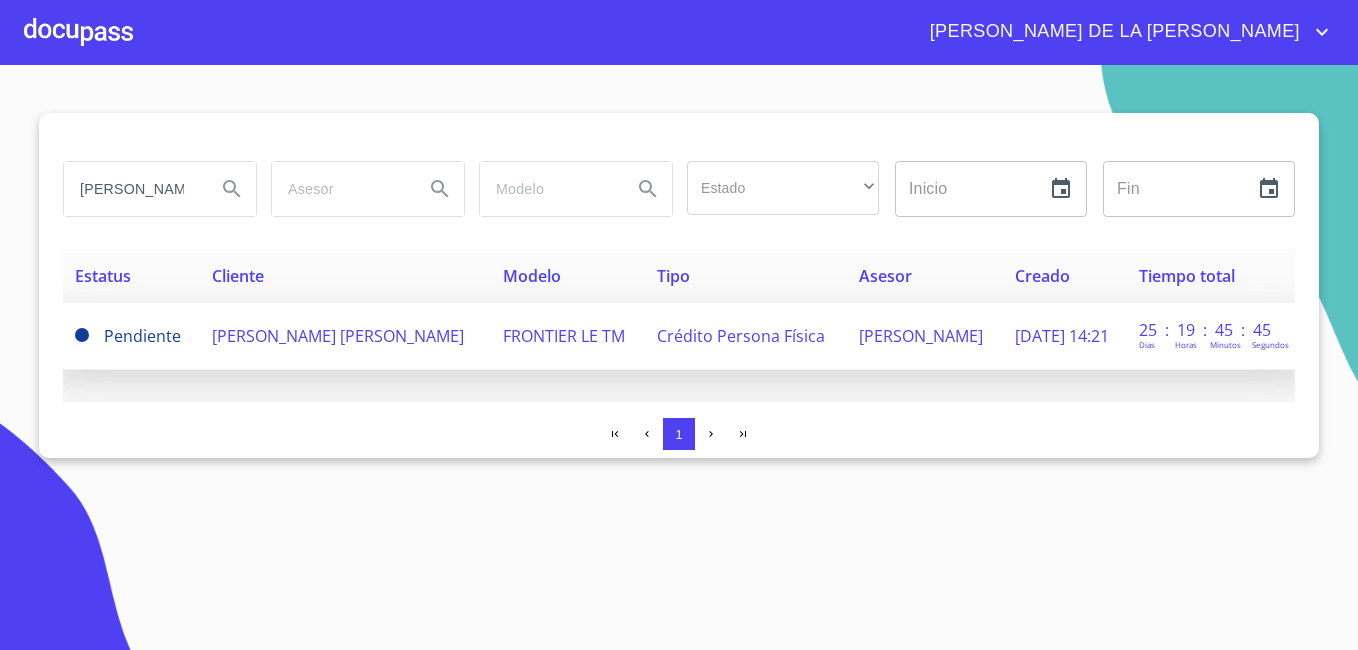 click on "[PERSON_NAME] [PERSON_NAME]" at bounding box center [338, 336] 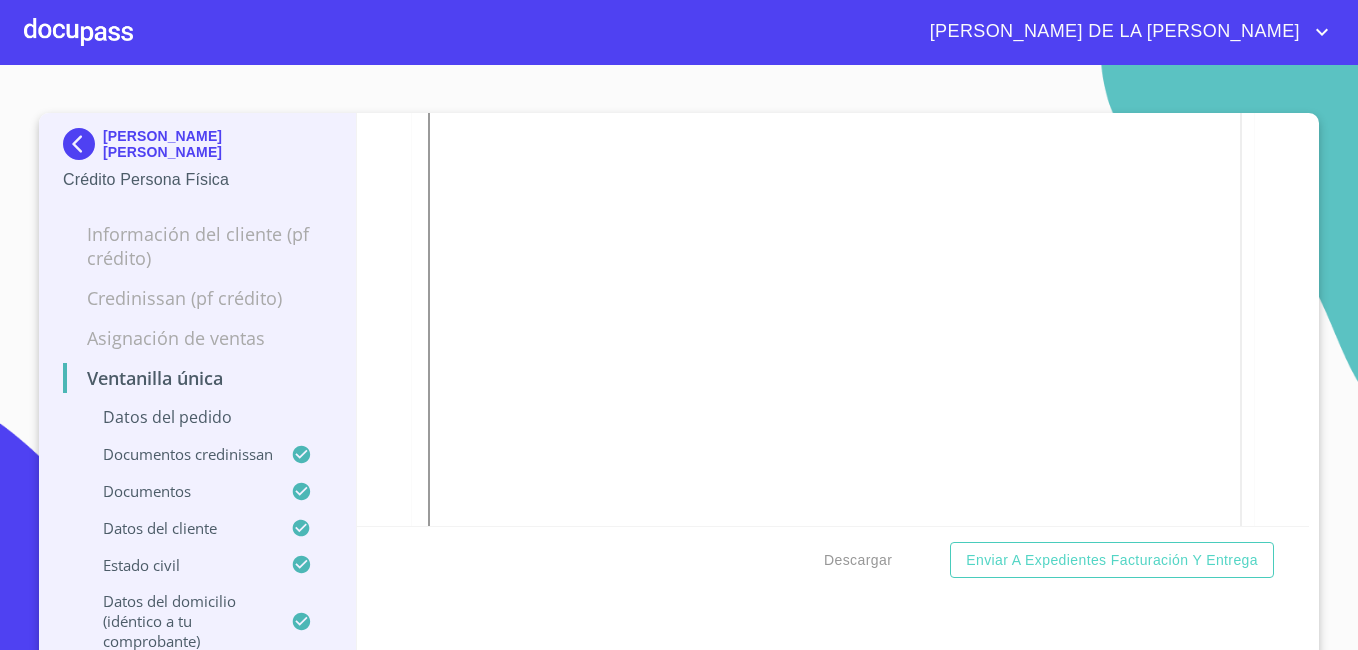scroll, scrollTop: 6491, scrollLeft: 0, axis: vertical 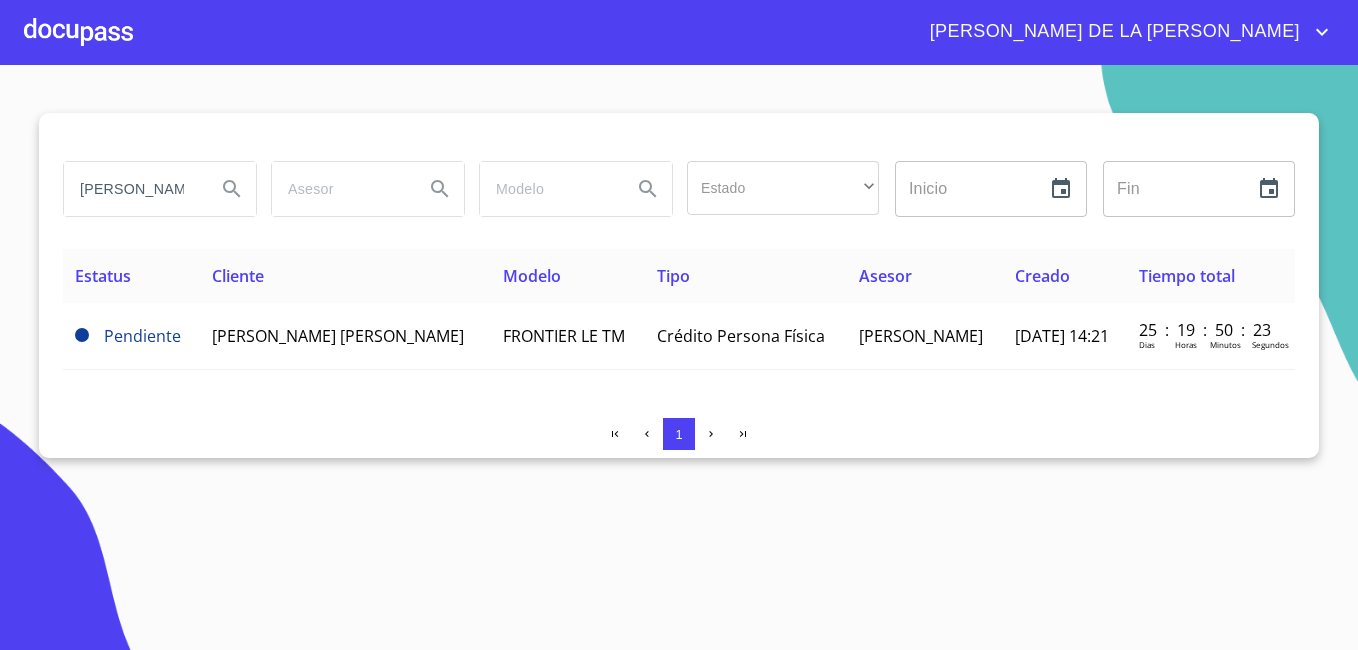 drag, startPoint x: 180, startPoint y: 181, endPoint x: 0, endPoint y: 177, distance: 180.04443 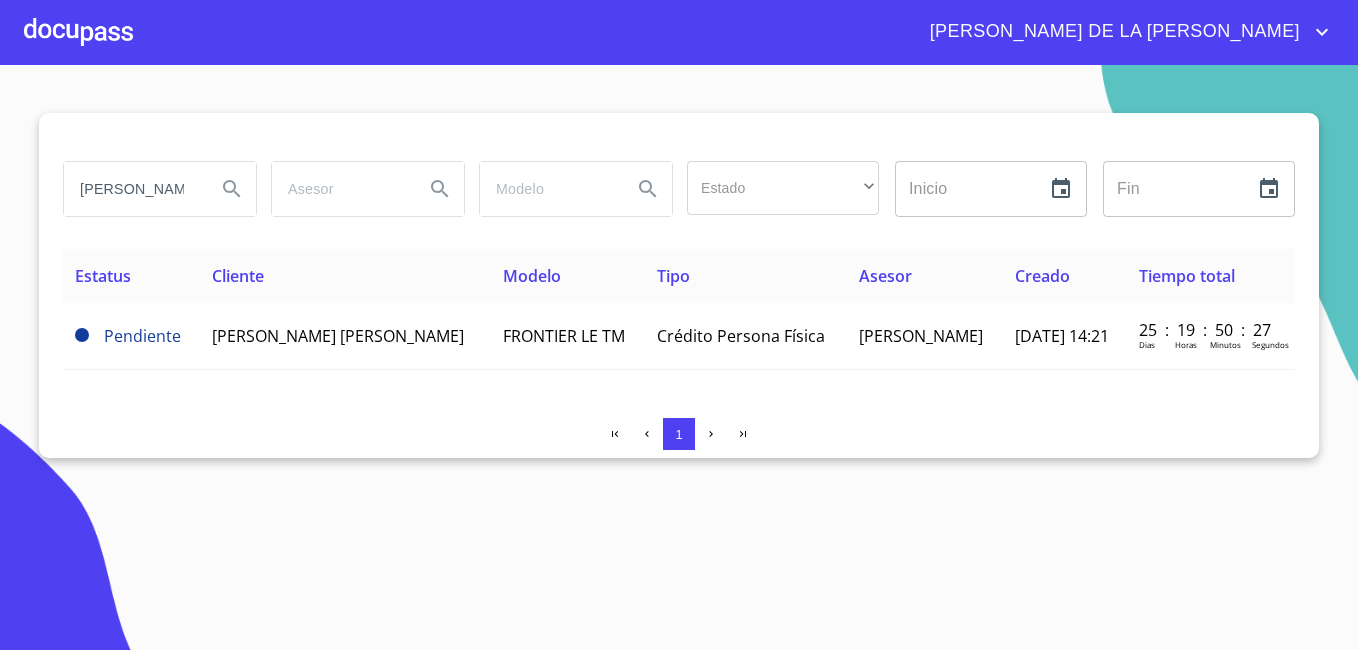 type on "[PERSON_NAME]" 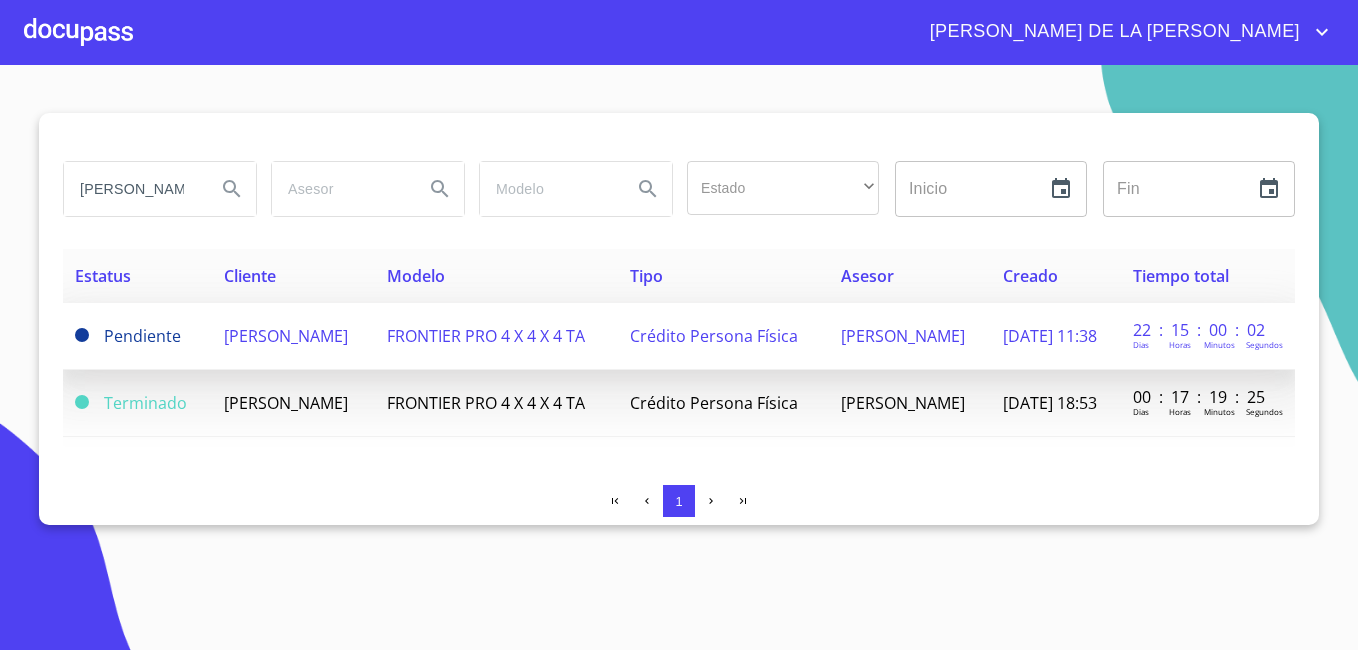 click on "[PERSON_NAME]" at bounding box center [293, 336] 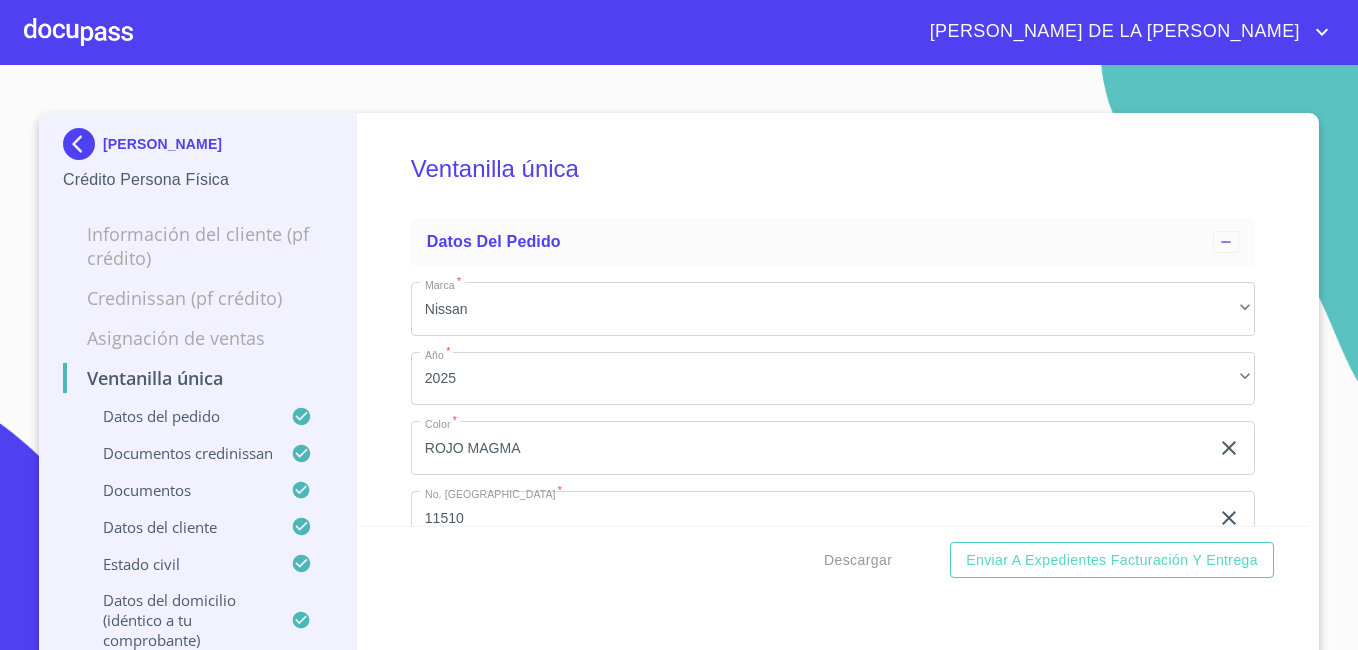 scroll, scrollTop: 0, scrollLeft: 0, axis: both 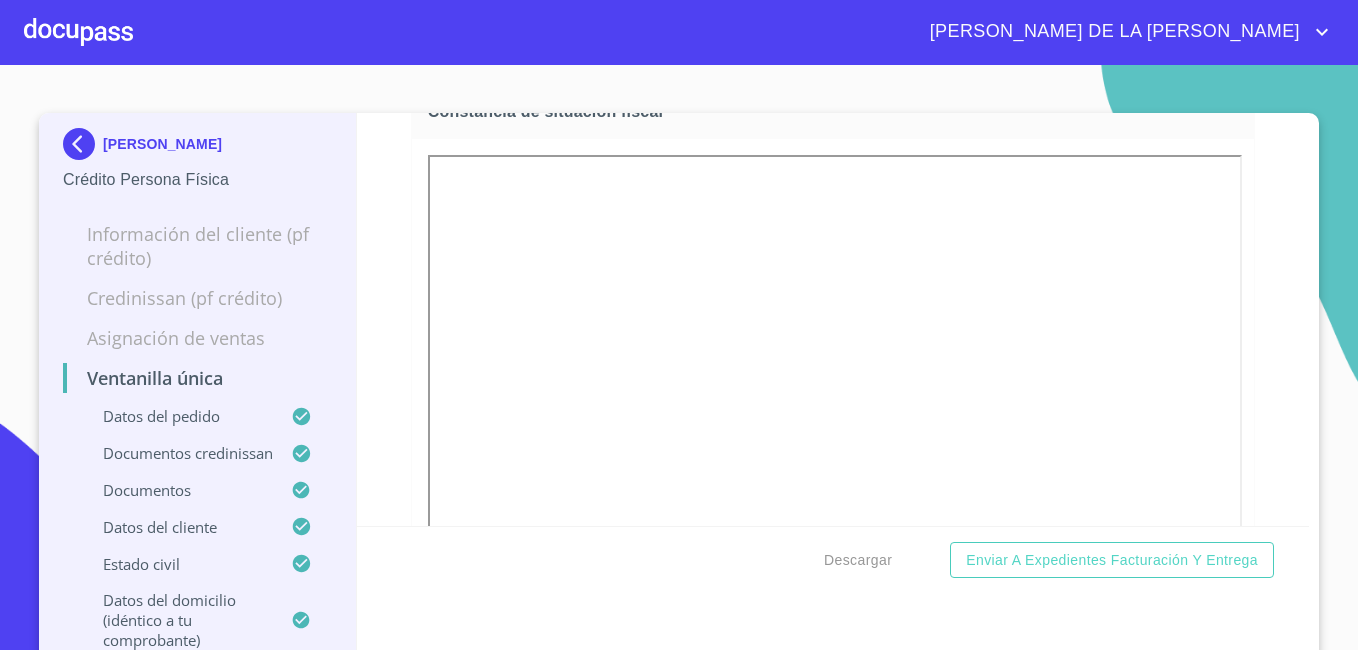 click on "[PERSON_NAME] Crédito Persona Física" at bounding box center (197, 160) 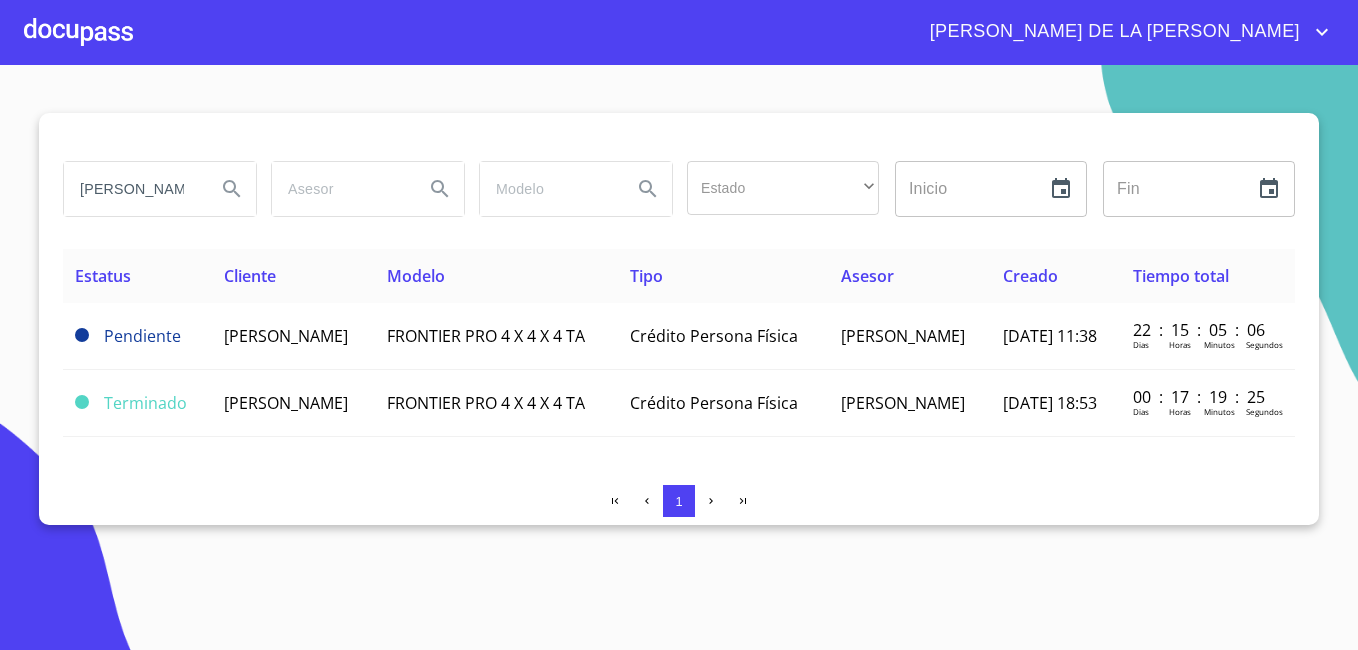 drag, startPoint x: 55, startPoint y: 192, endPoint x: 0, endPoint y: 185, distance: 55.443665 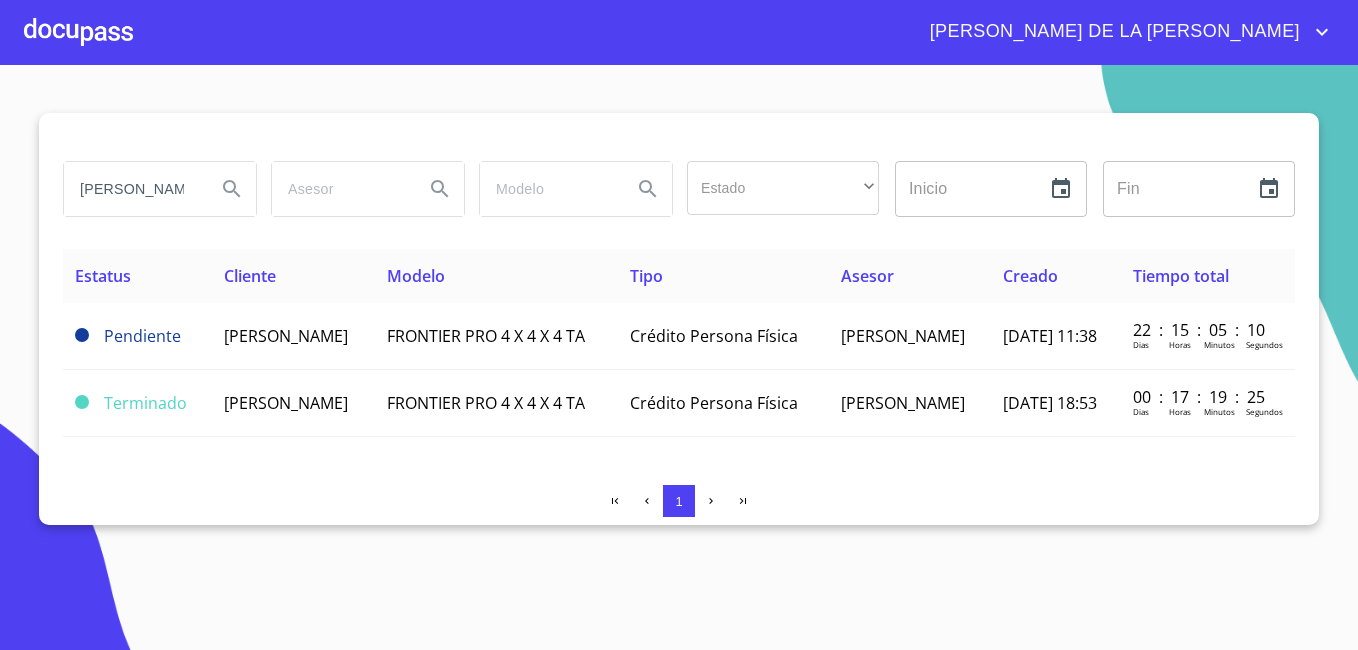 scroll, scrollTop: 0, scrollLeft: 7, axis: horizontal 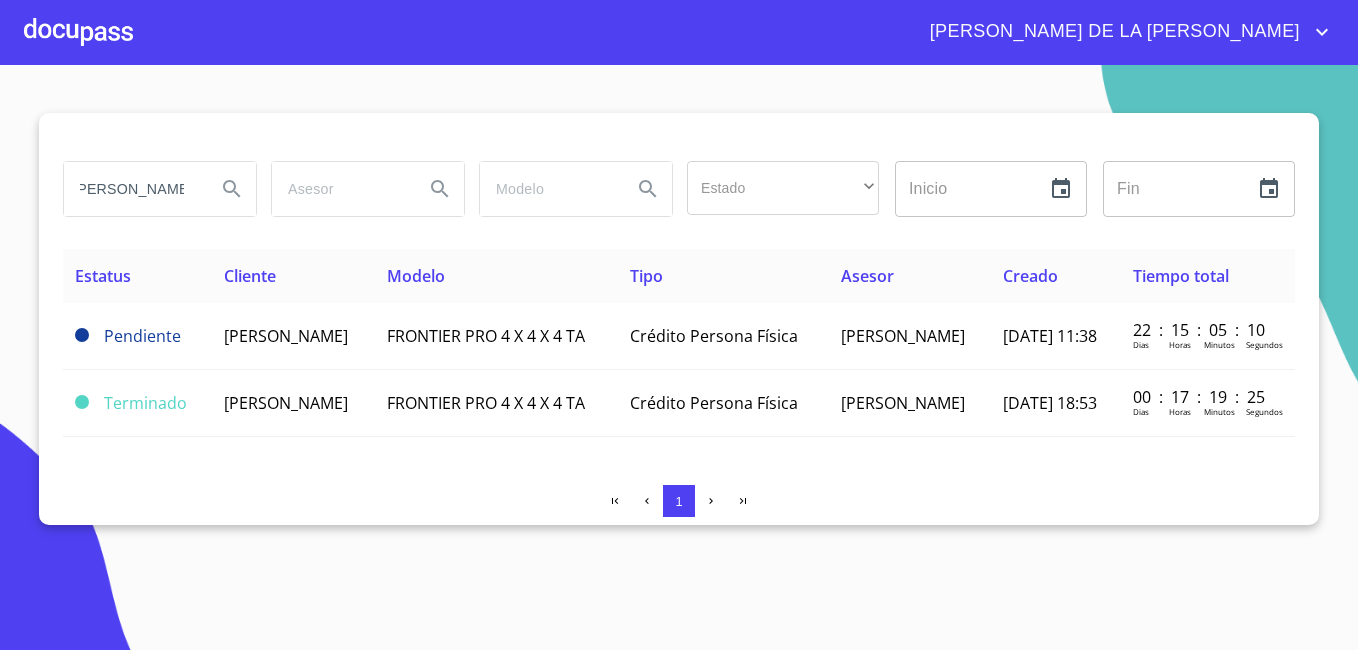 type on "[PERSON_NAME]" 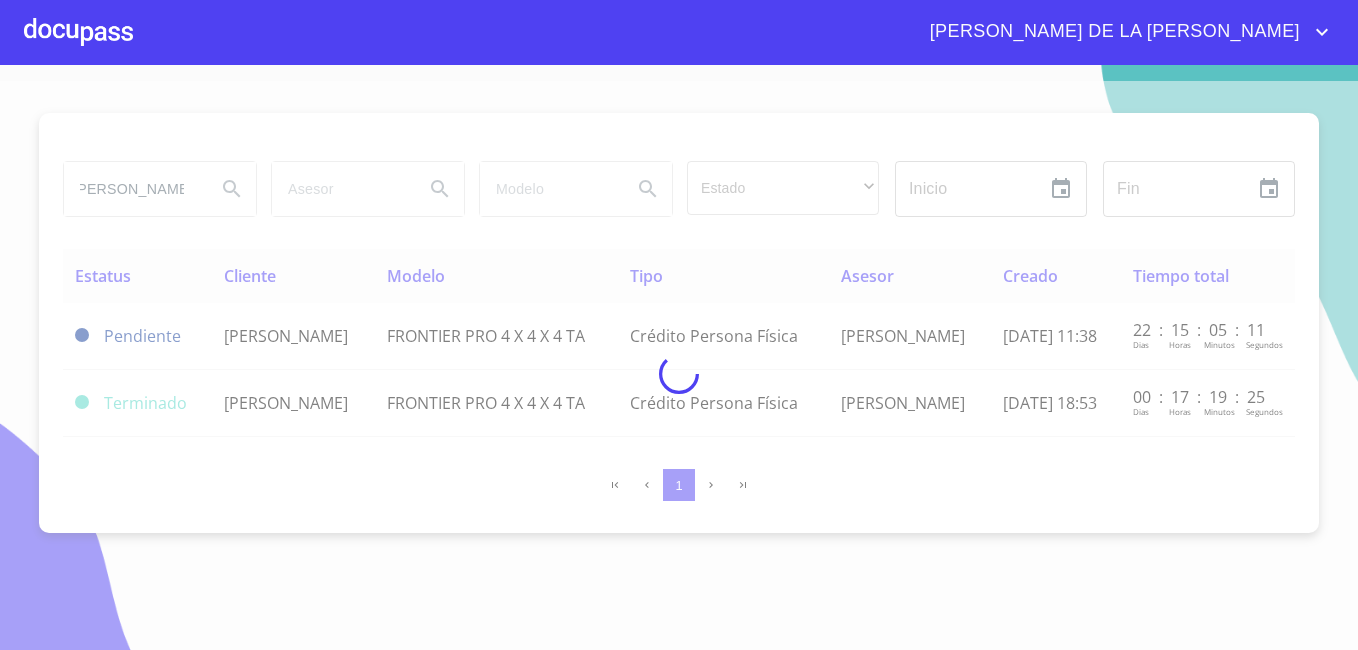 scroll, scrollTop: 0, scrollLeft: 0, axis: both 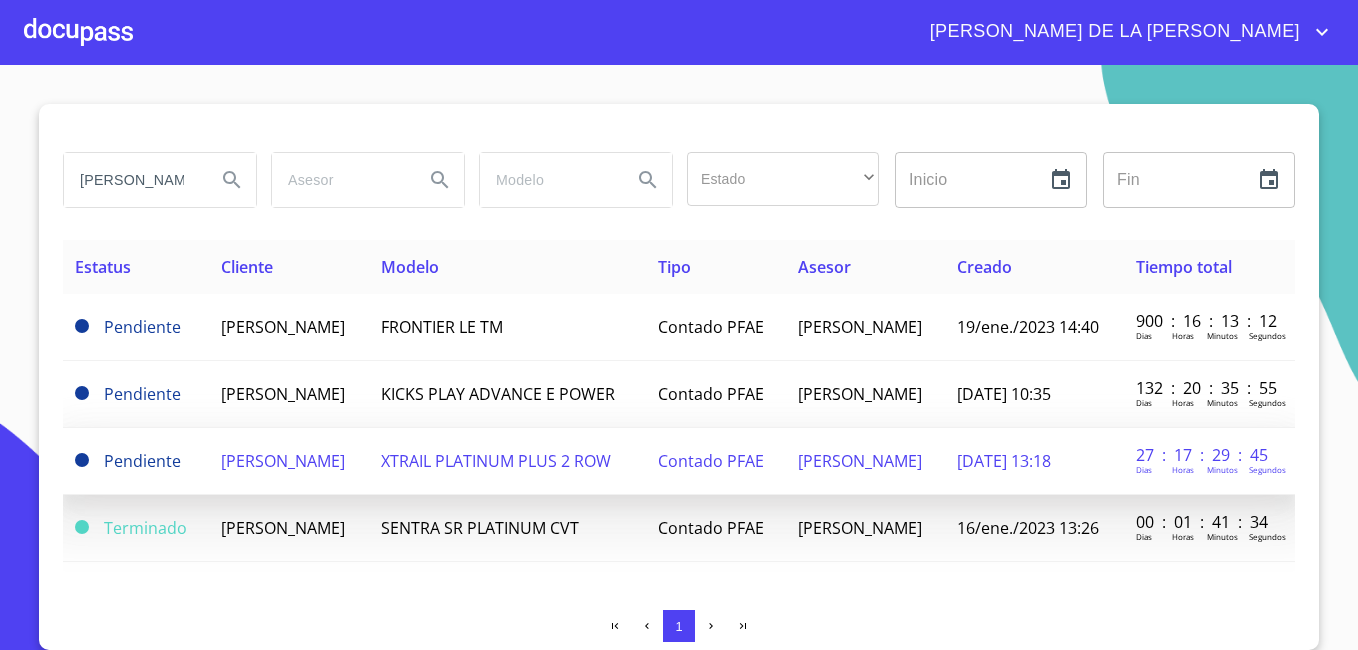 click on "[PERSON_NAME]" at bounding box center (283, 461) 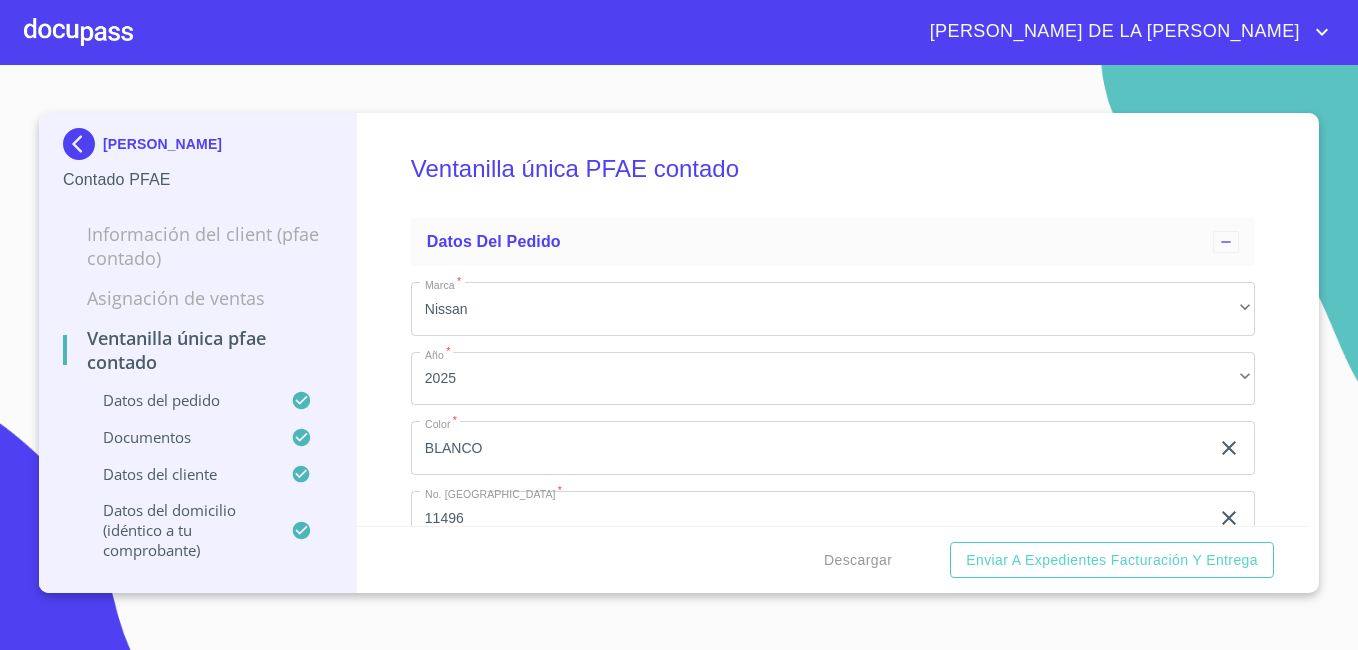 scroll, scrollTop: 0, scrollLeft: 0, axis: both 